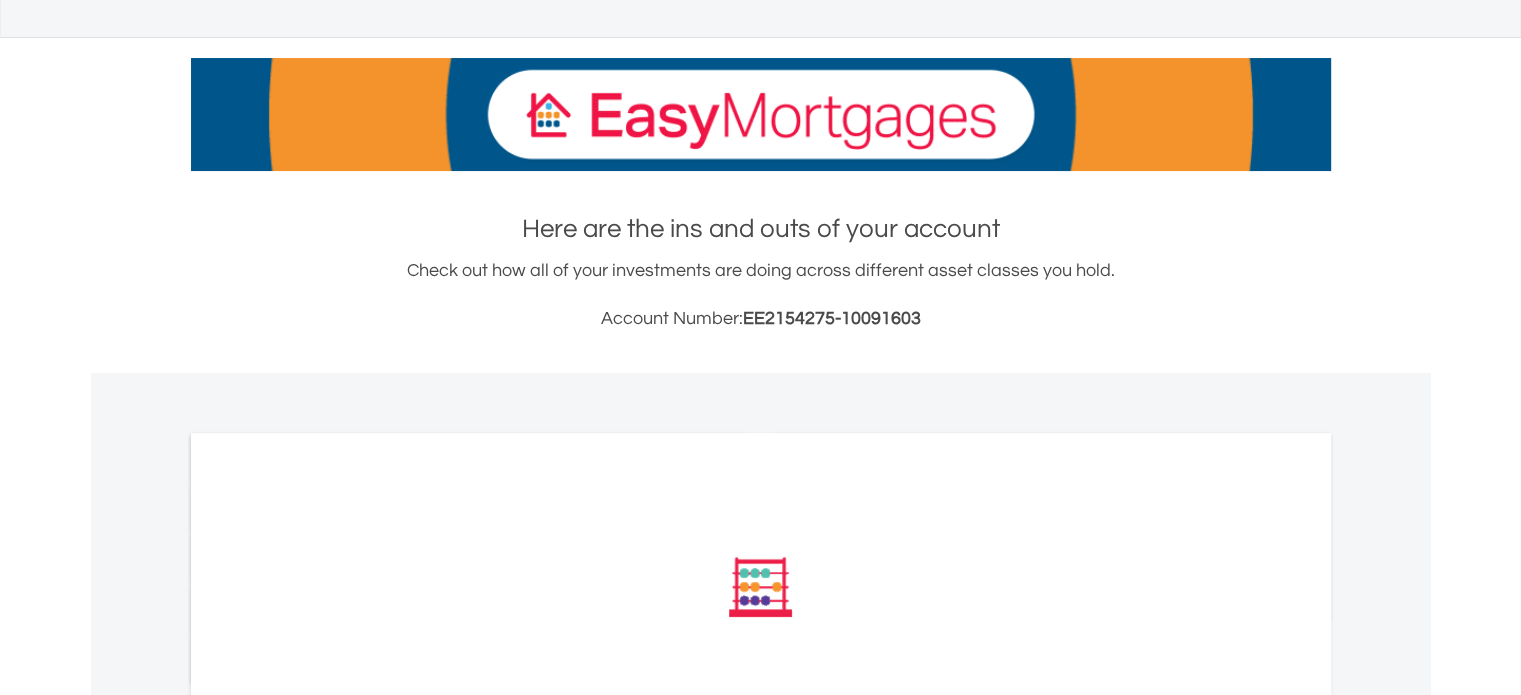 scroll, scrollTop: 254, scrollLeft: 0, axis: vertical 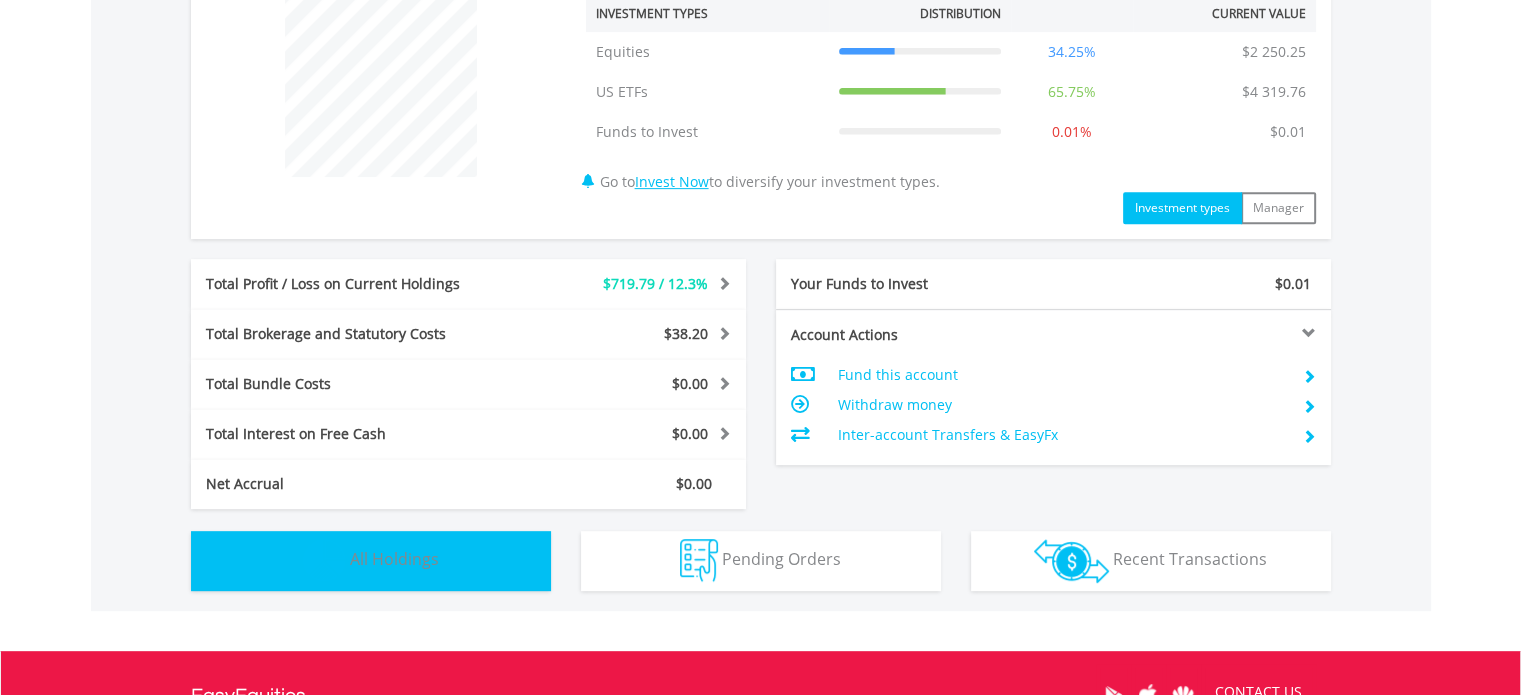 click on "Holdings
All Holdings" at bounding box center [371, 561] 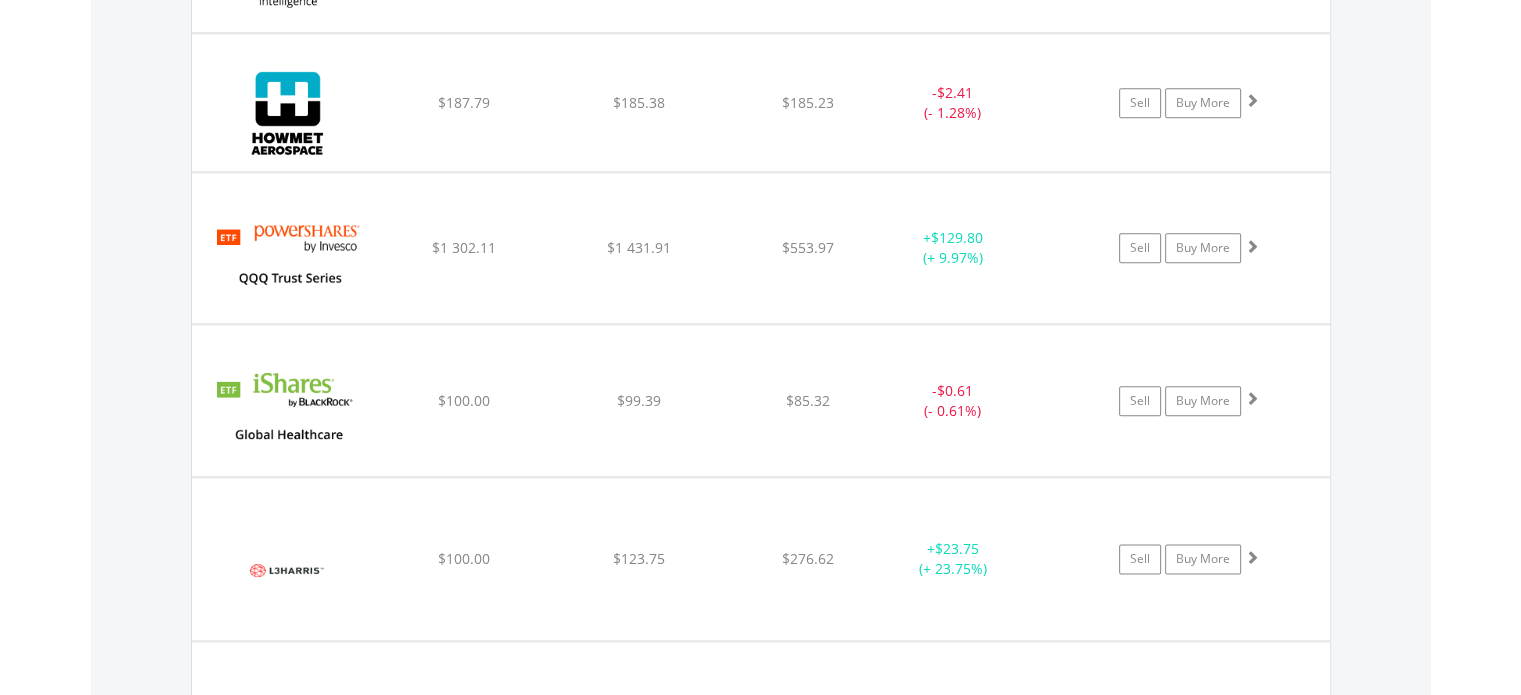 scroll, scrollTop: 2383, scrollLeft: 0, axis: vertical 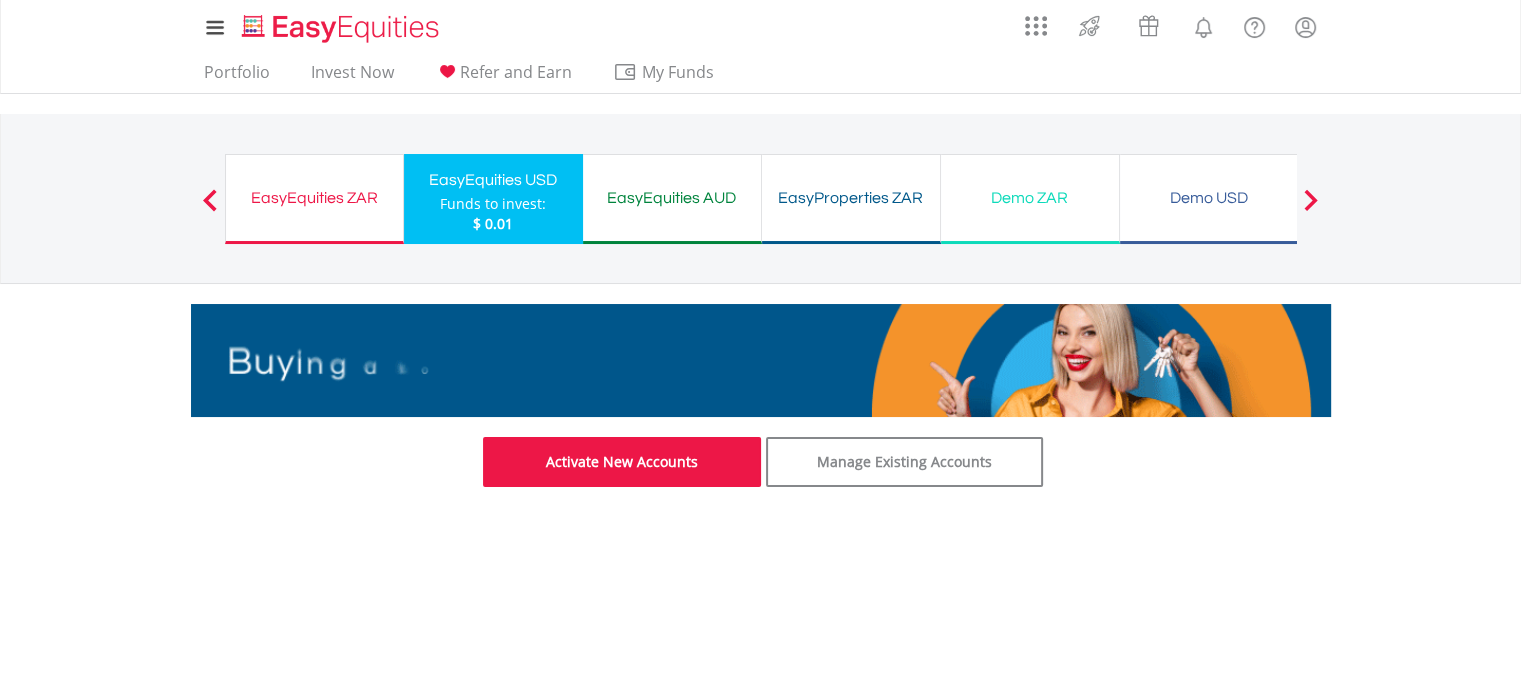 click on "Activate New Accounts" at bounding box center (622, 462) 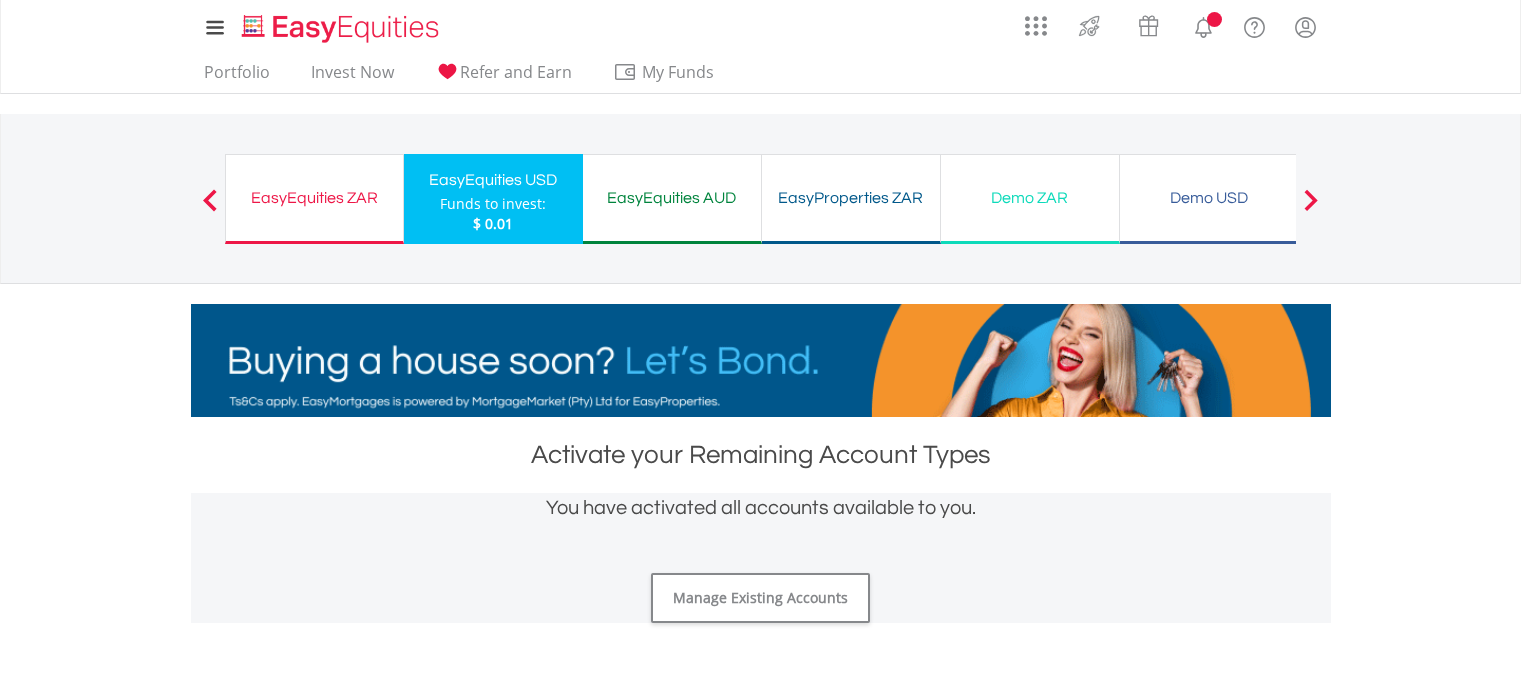 scroll, scrollTop: 0, scrollLeft: 0, axis: both 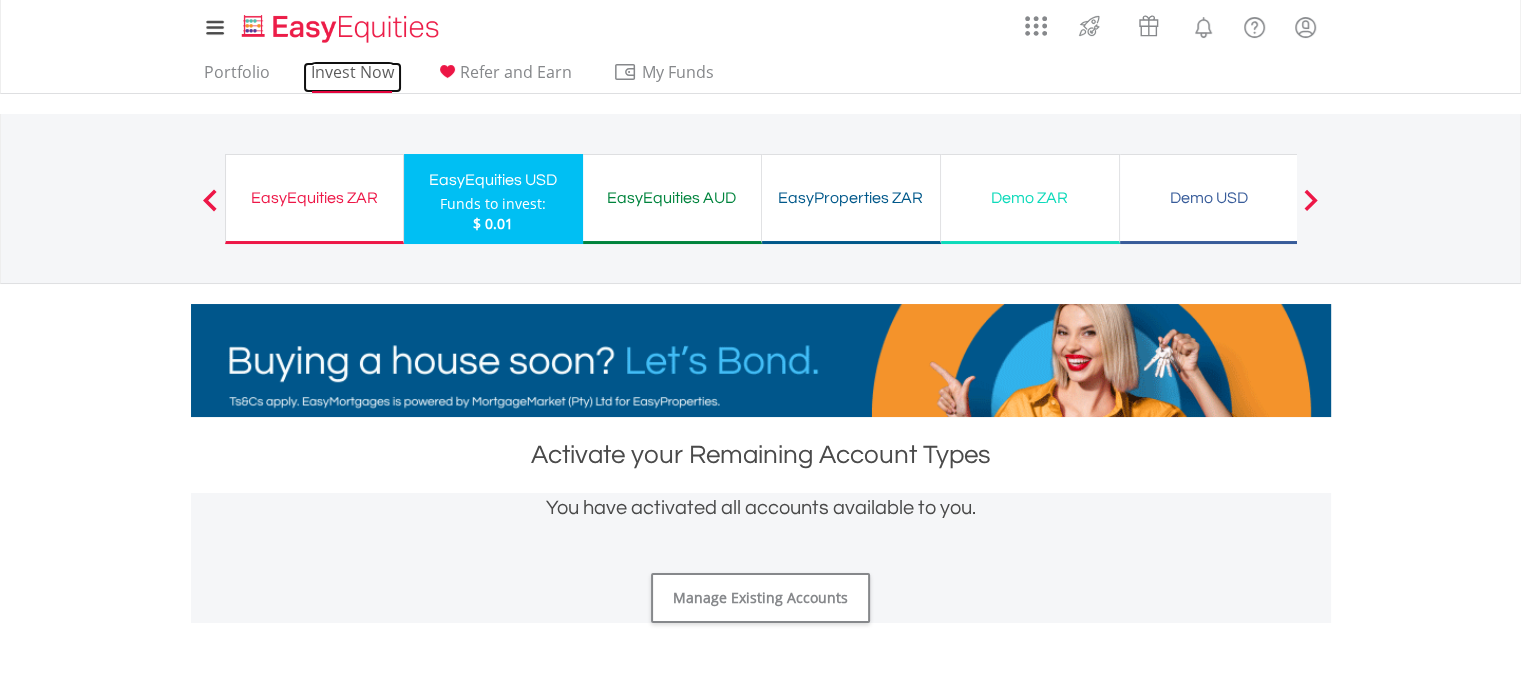 drag, startPoint x: 341, startPoint y: 195, endPoint x: 351, endPoint y: 70, distance: 125.39936 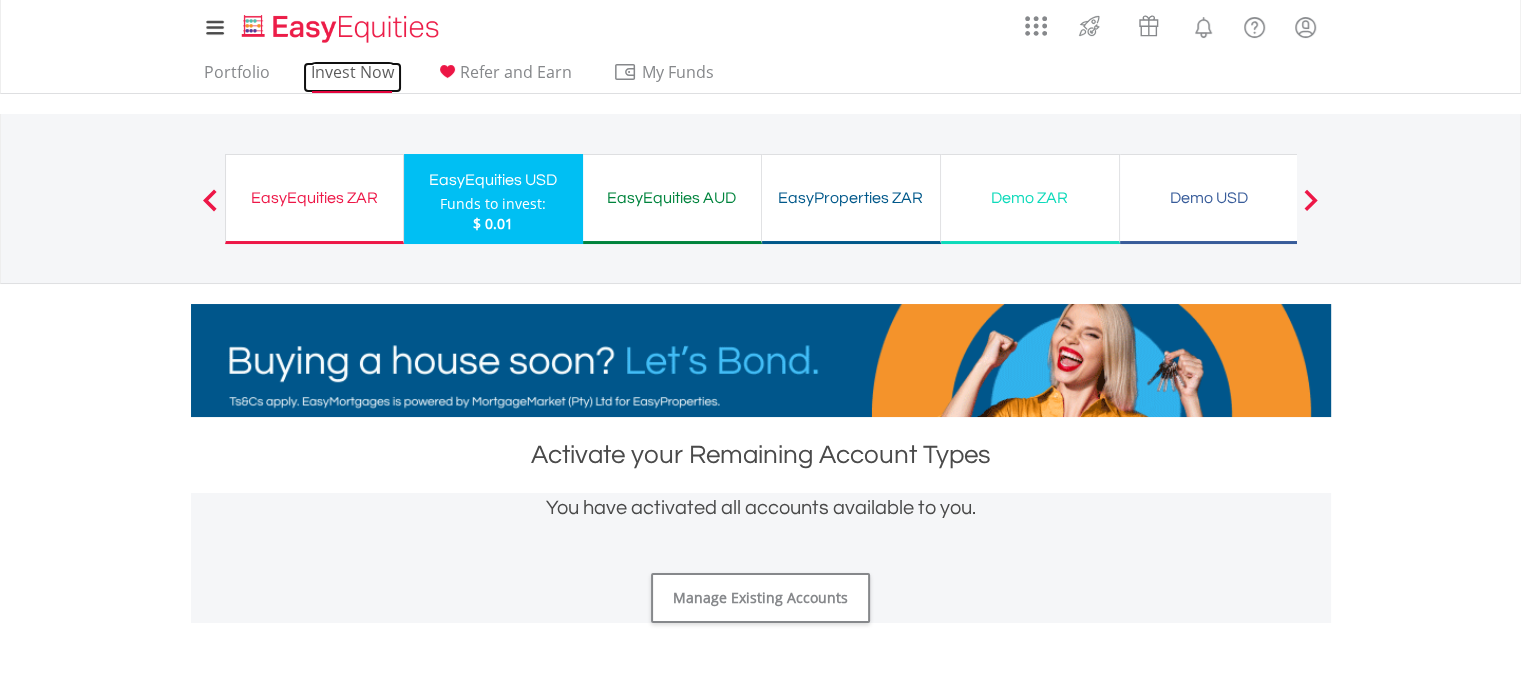 click on "Invest Now" at bounding box center (352, 77) 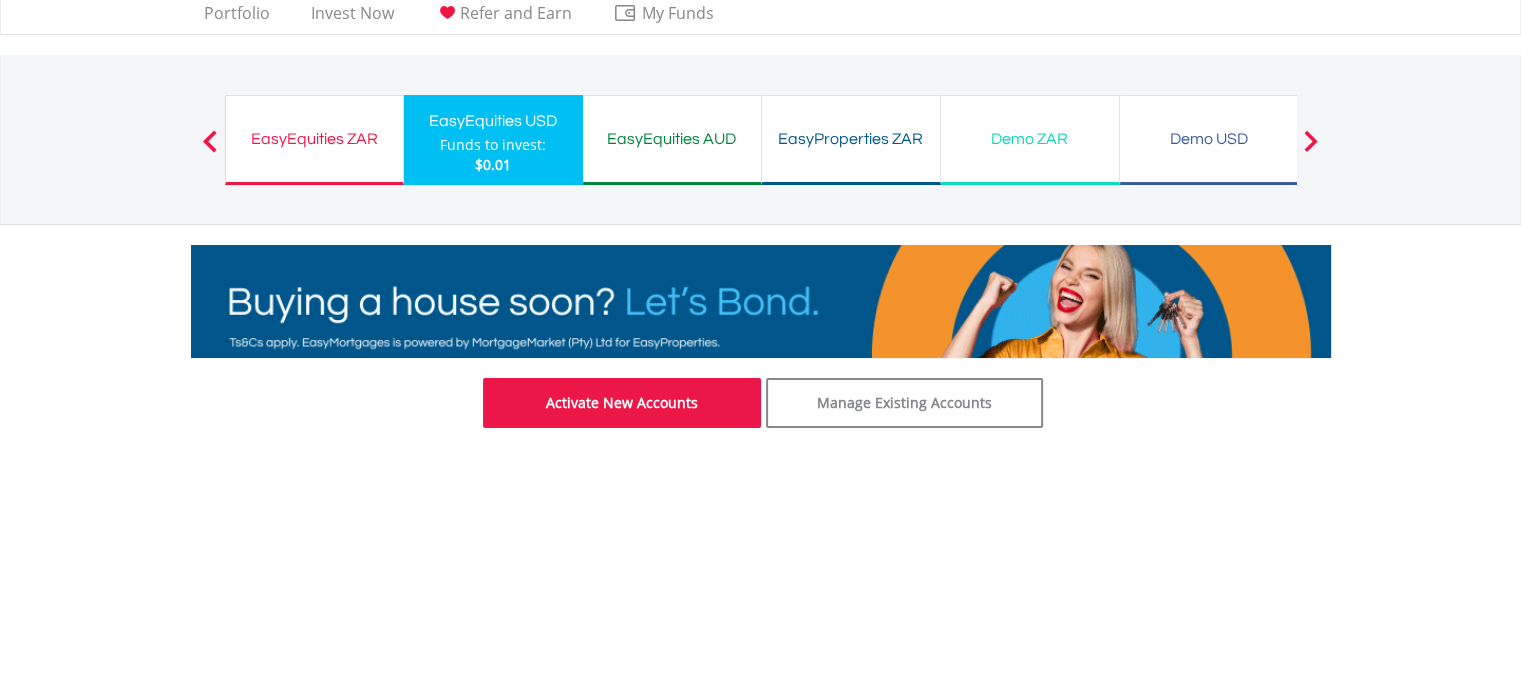 scroll, scrollTop: 57, scrollLeft: 0, axis: vertical 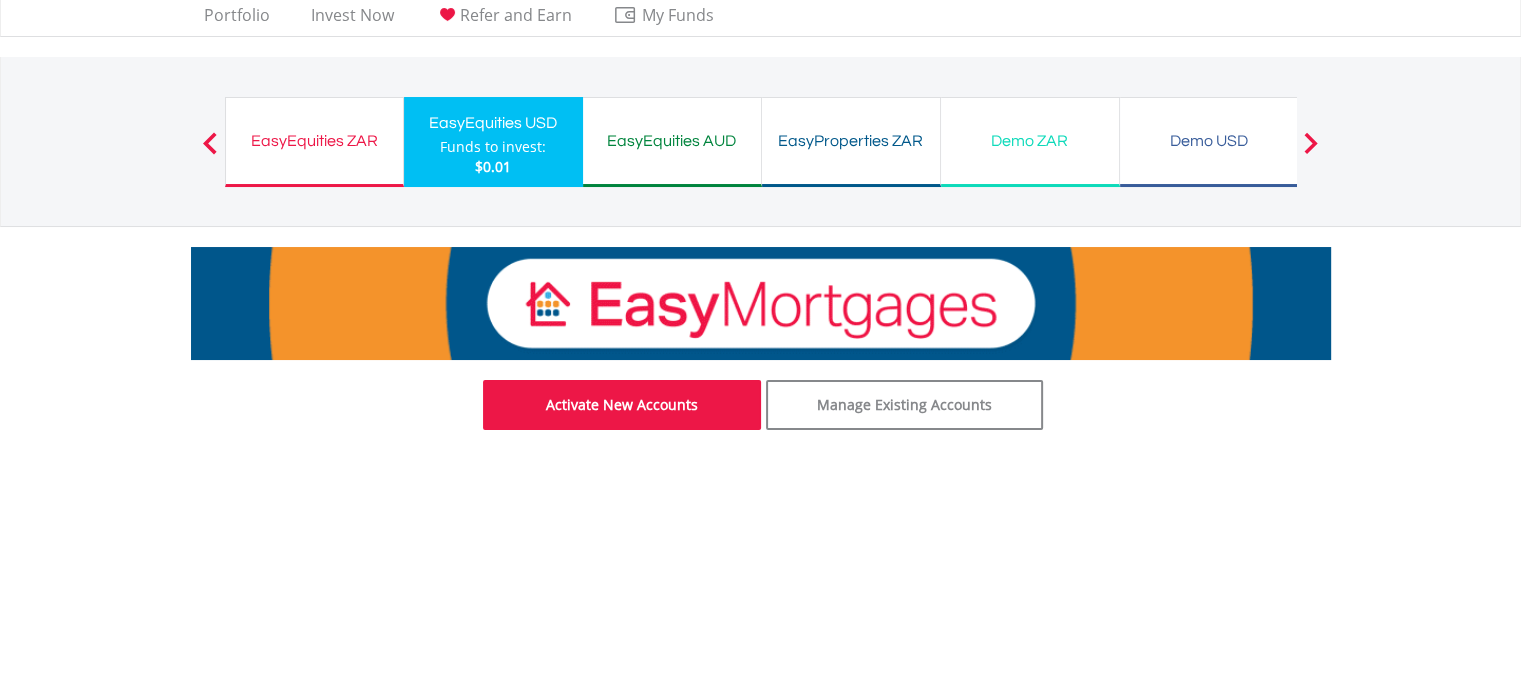 click on "Activate New Accounts" at bounding box center [622, 405] 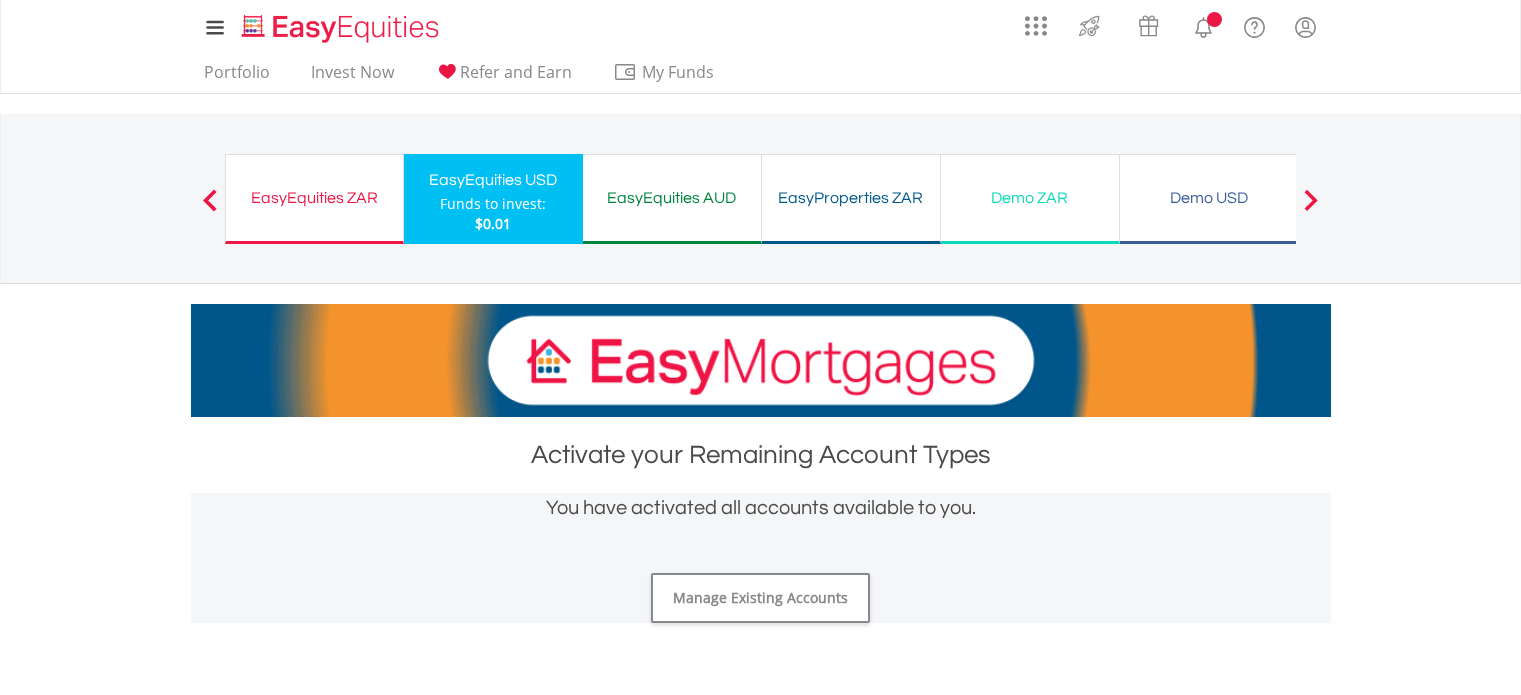 scroll, scrollTop: 0, scrollLeft: 0, axis: both 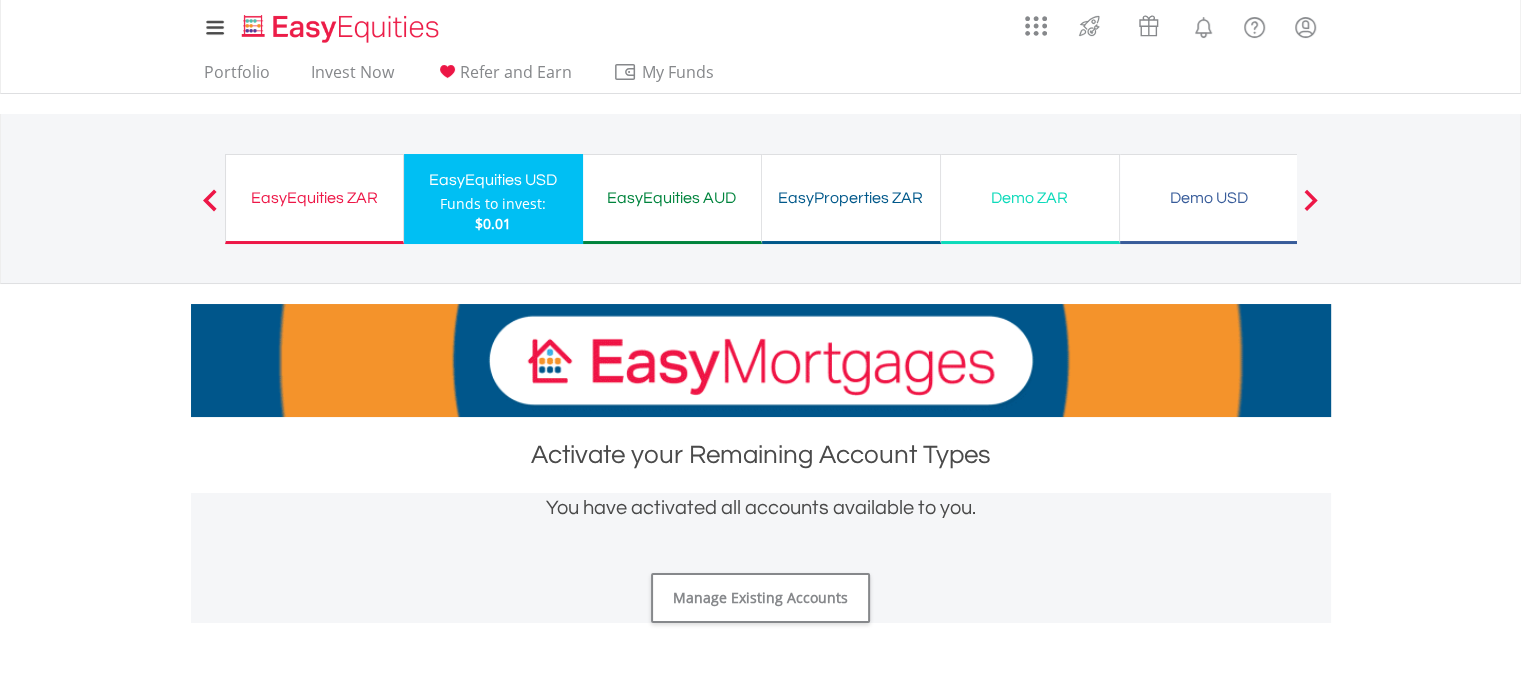 click on "Next" at bounding box center (1311, 209) 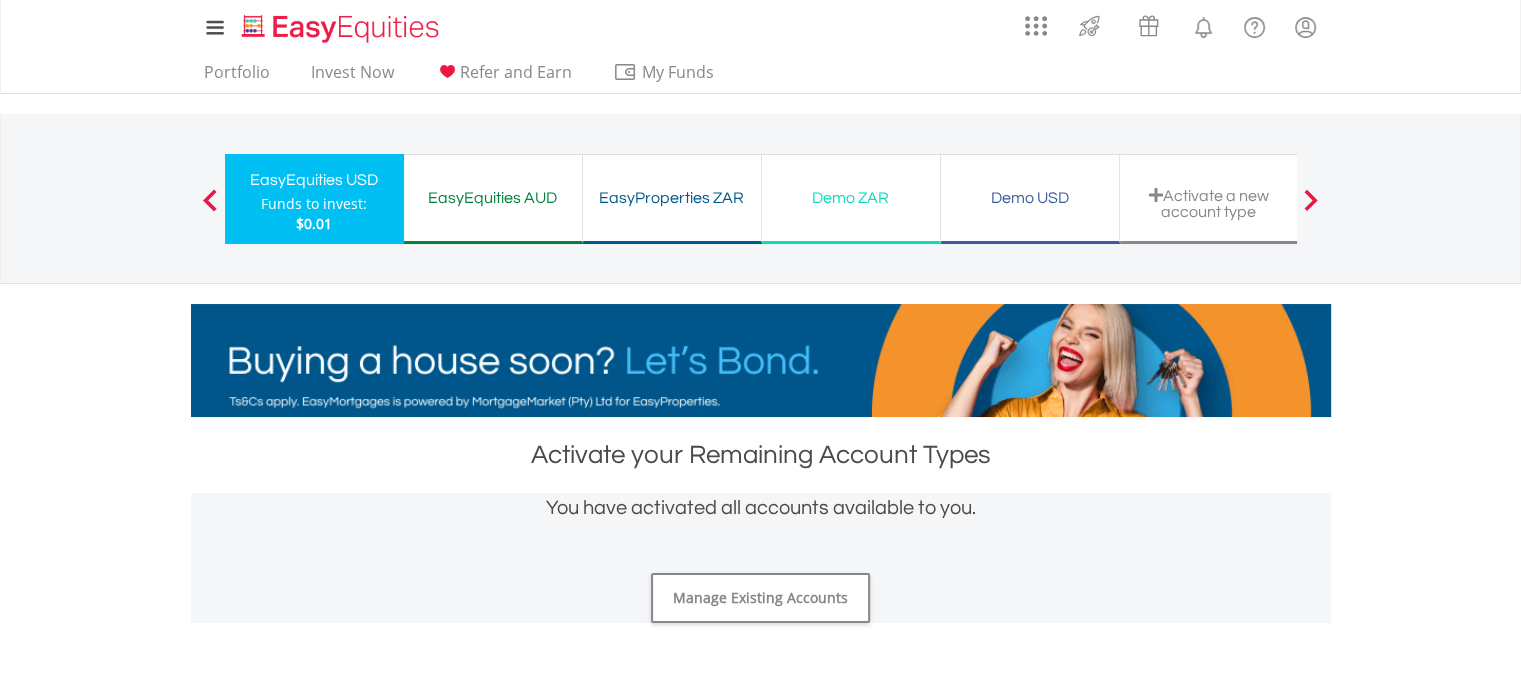 click on "Next" at bounding box center (1311, 209) 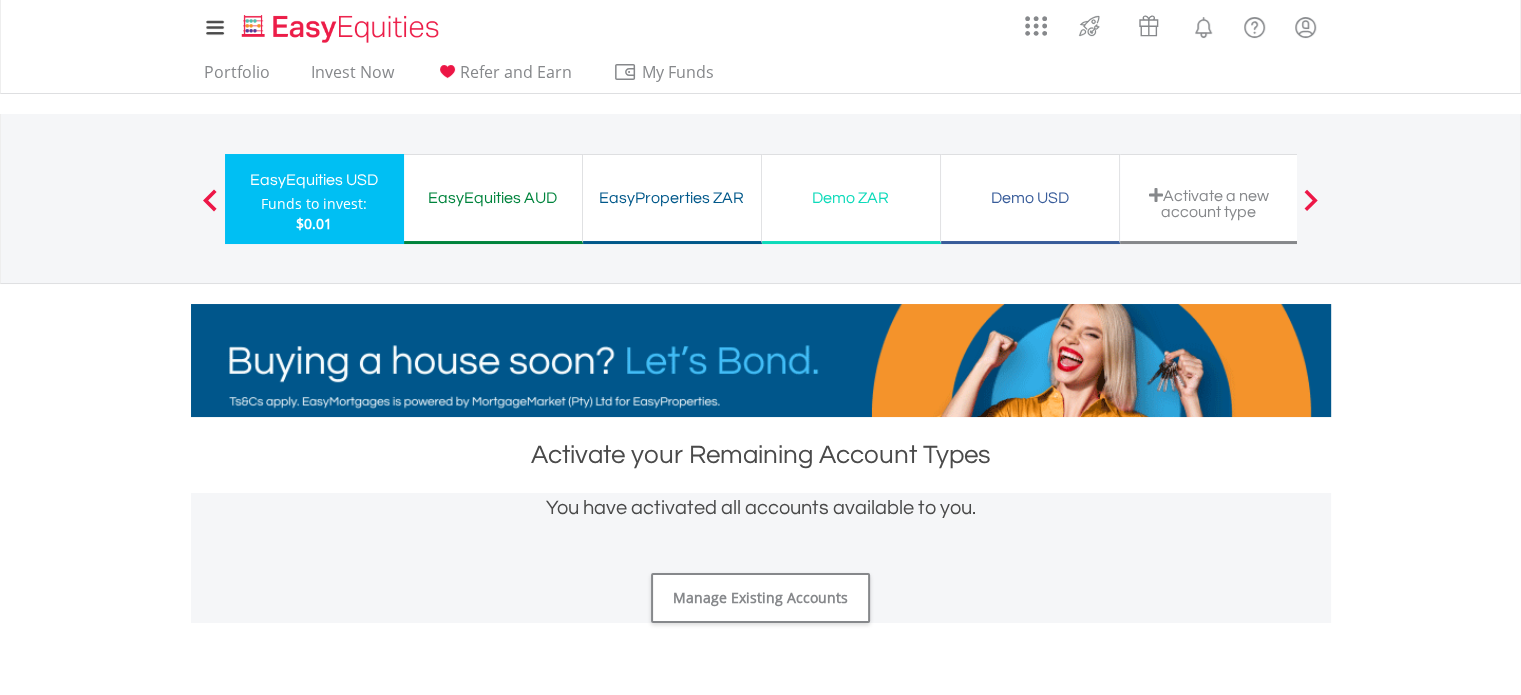 click on "Activate a new account type" at bounding box center (1209, 203) 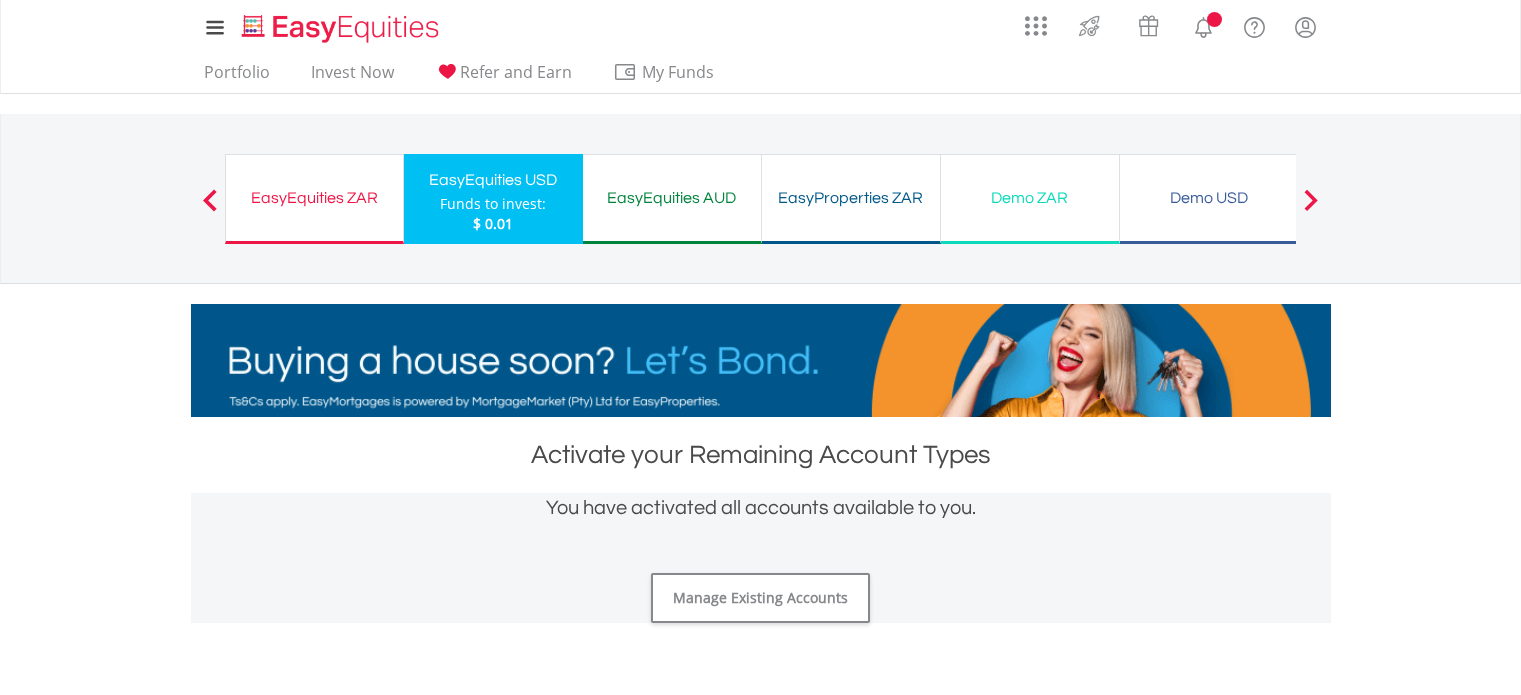 scroll, scrollTop: 0, scrollLeft: 0, axis: both 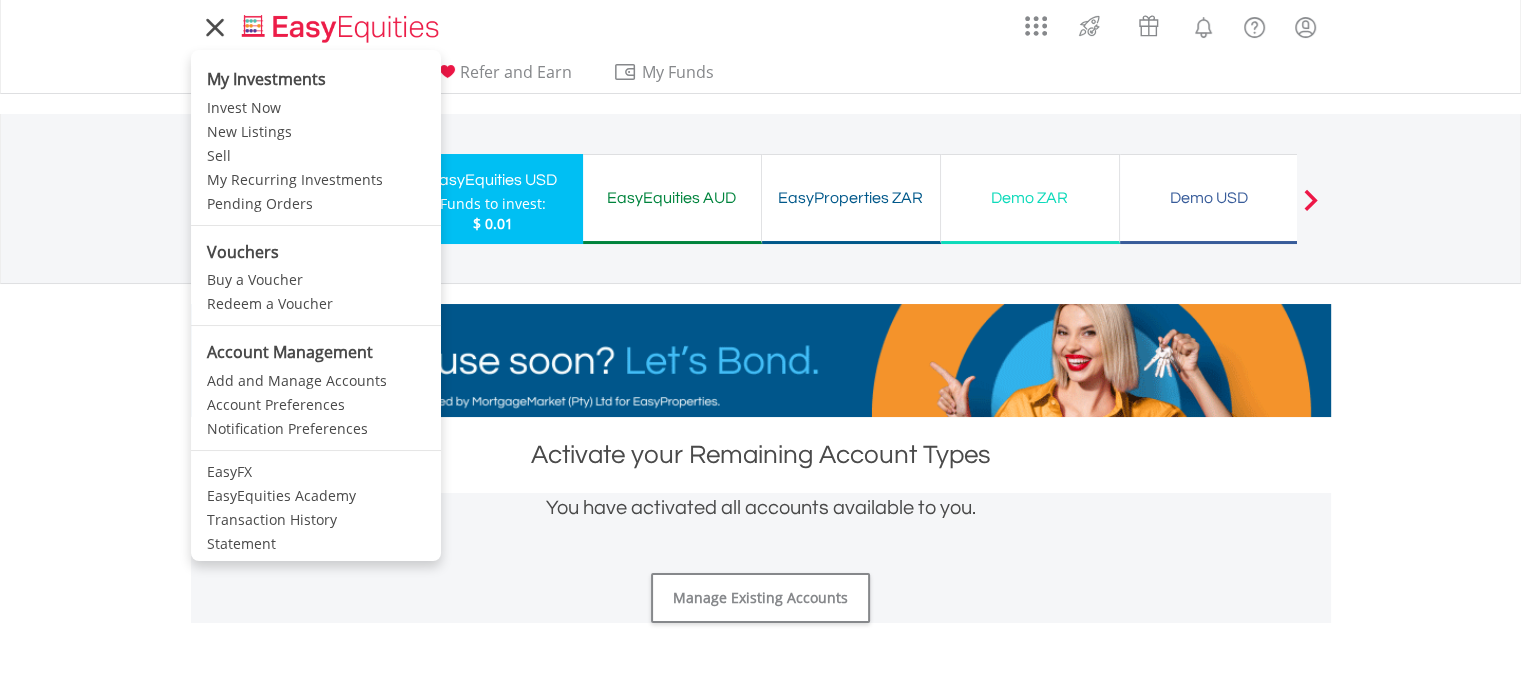 click at bounding box center (215, 27) 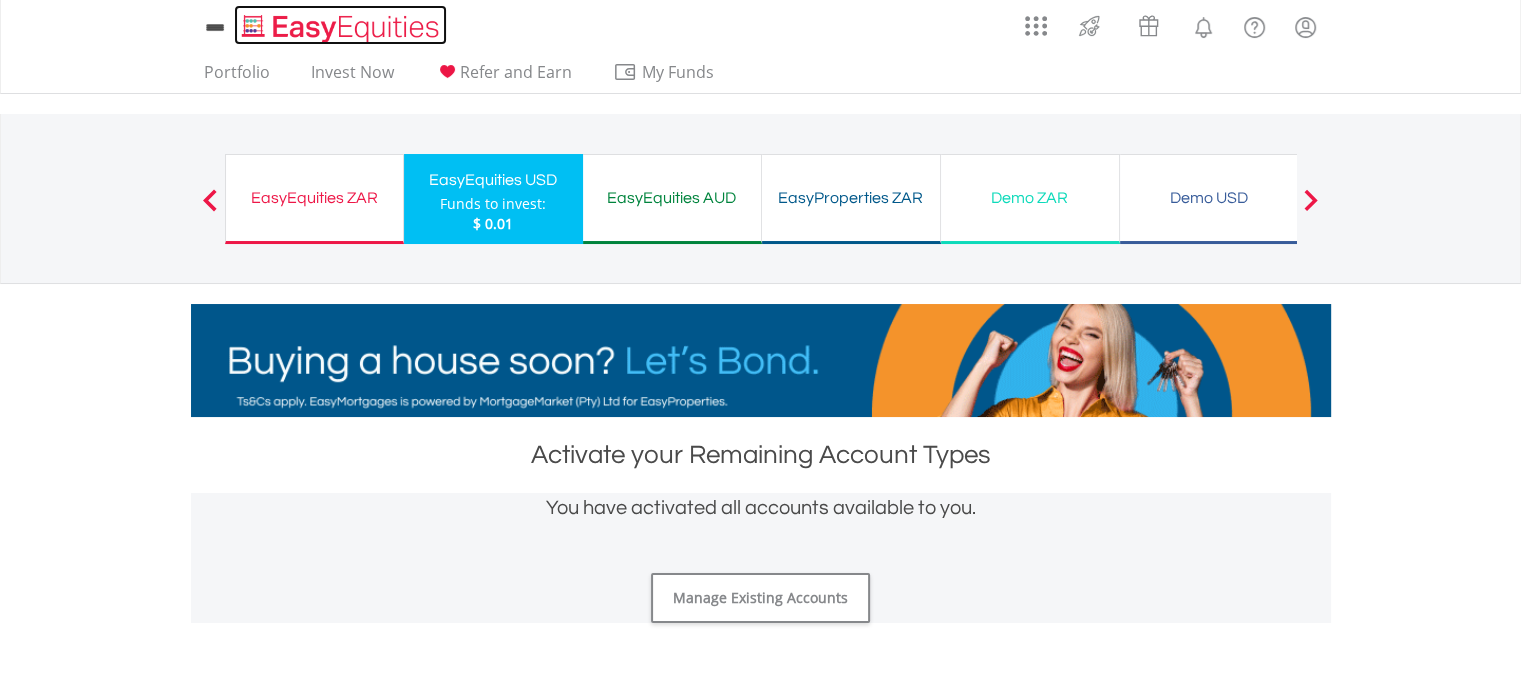 click at bounding box center (342, 28) 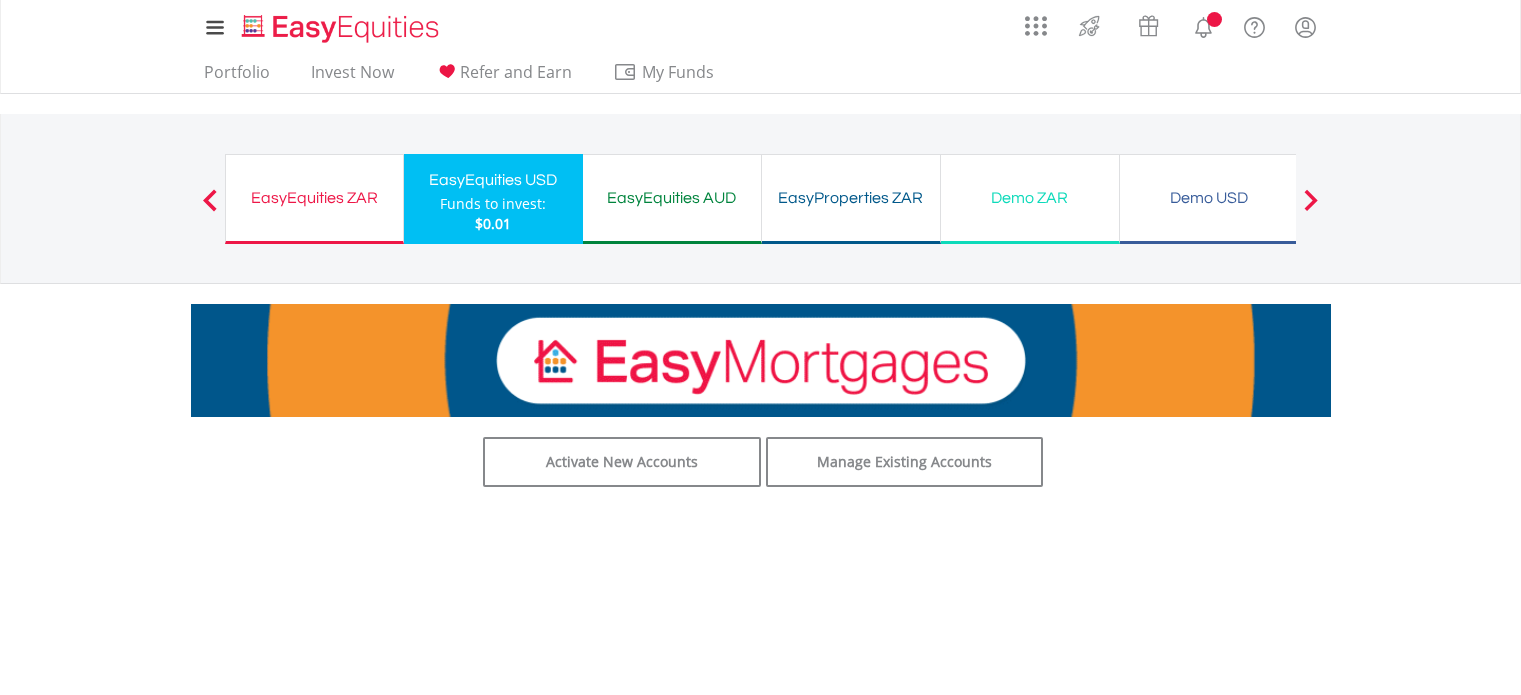 scroll, scrollTop: 0, scrollLeft: 0, axis: both 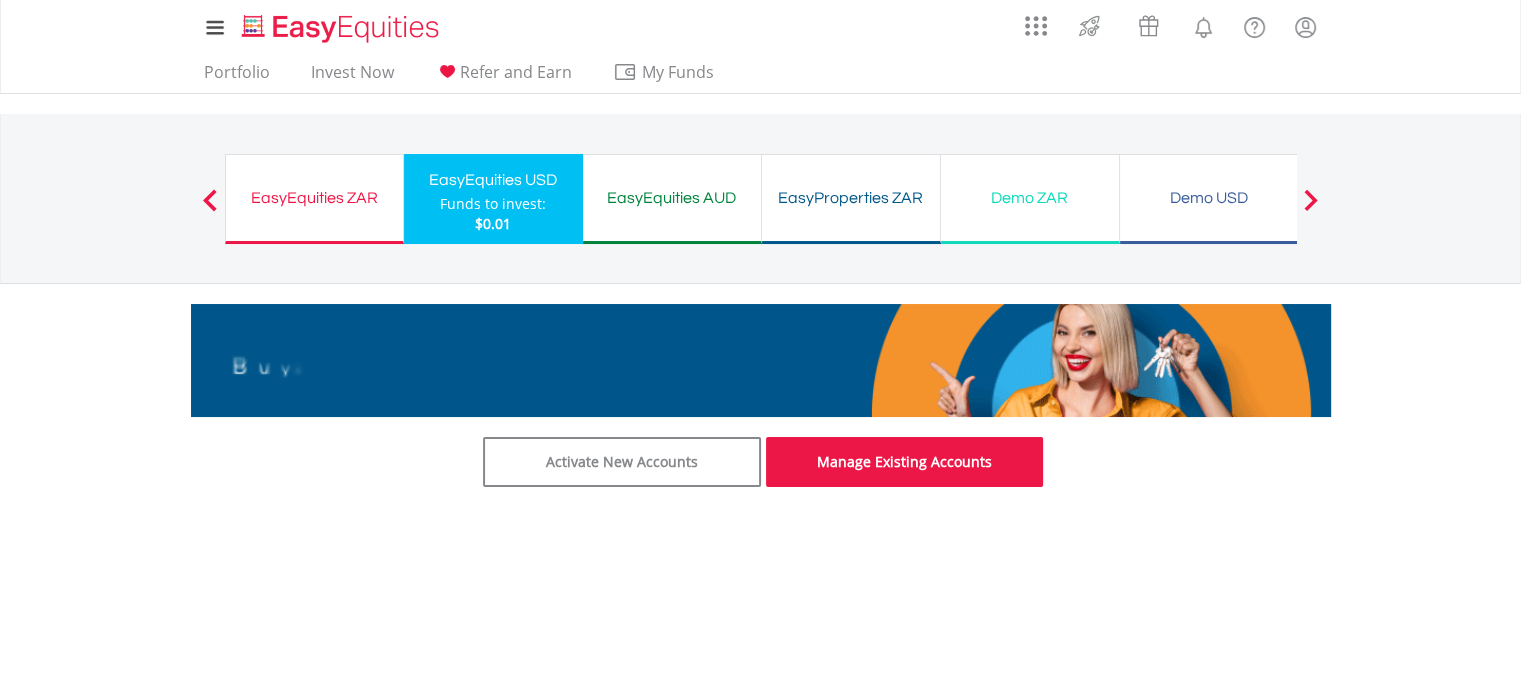 click on "Manage Existing Accounts" at bounding box center (905, 462) 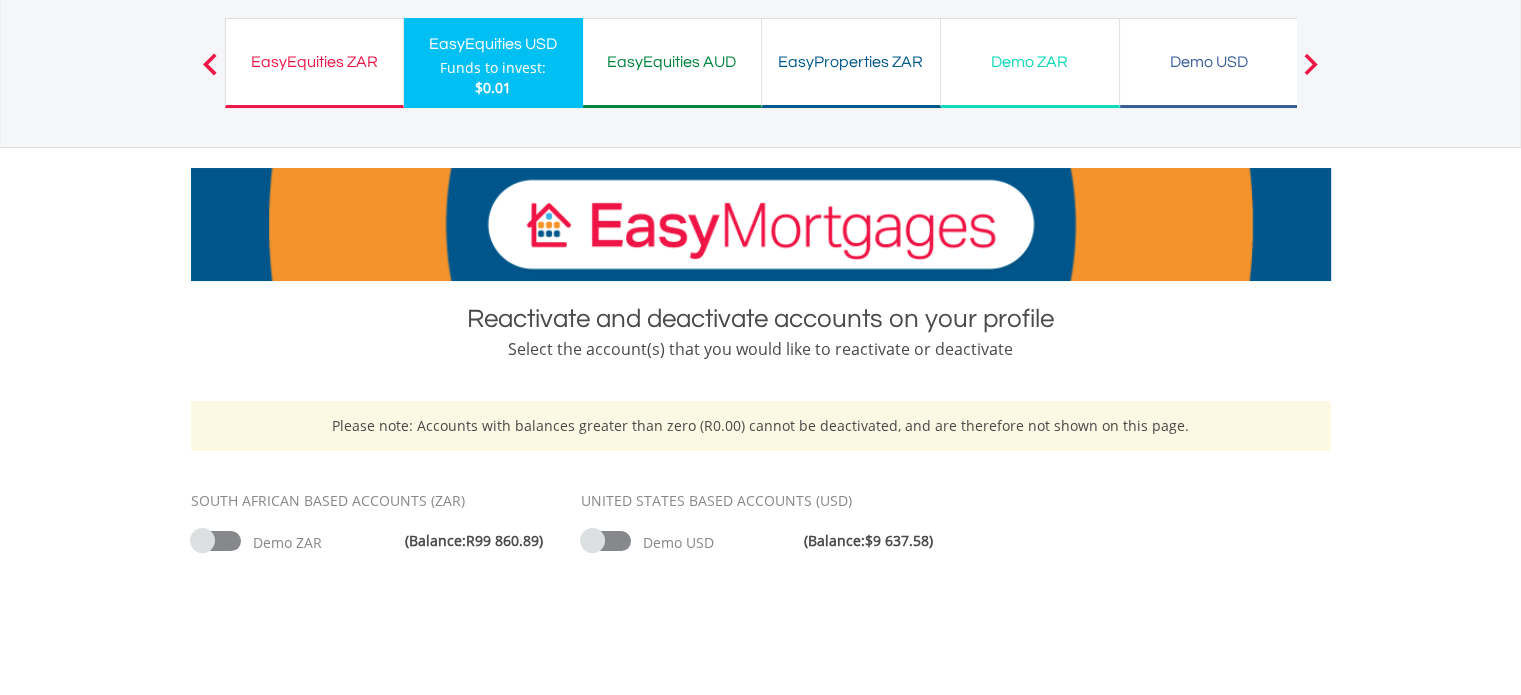 scroll, scrollTop: 138, scrollLeft: 0, axis: vertical 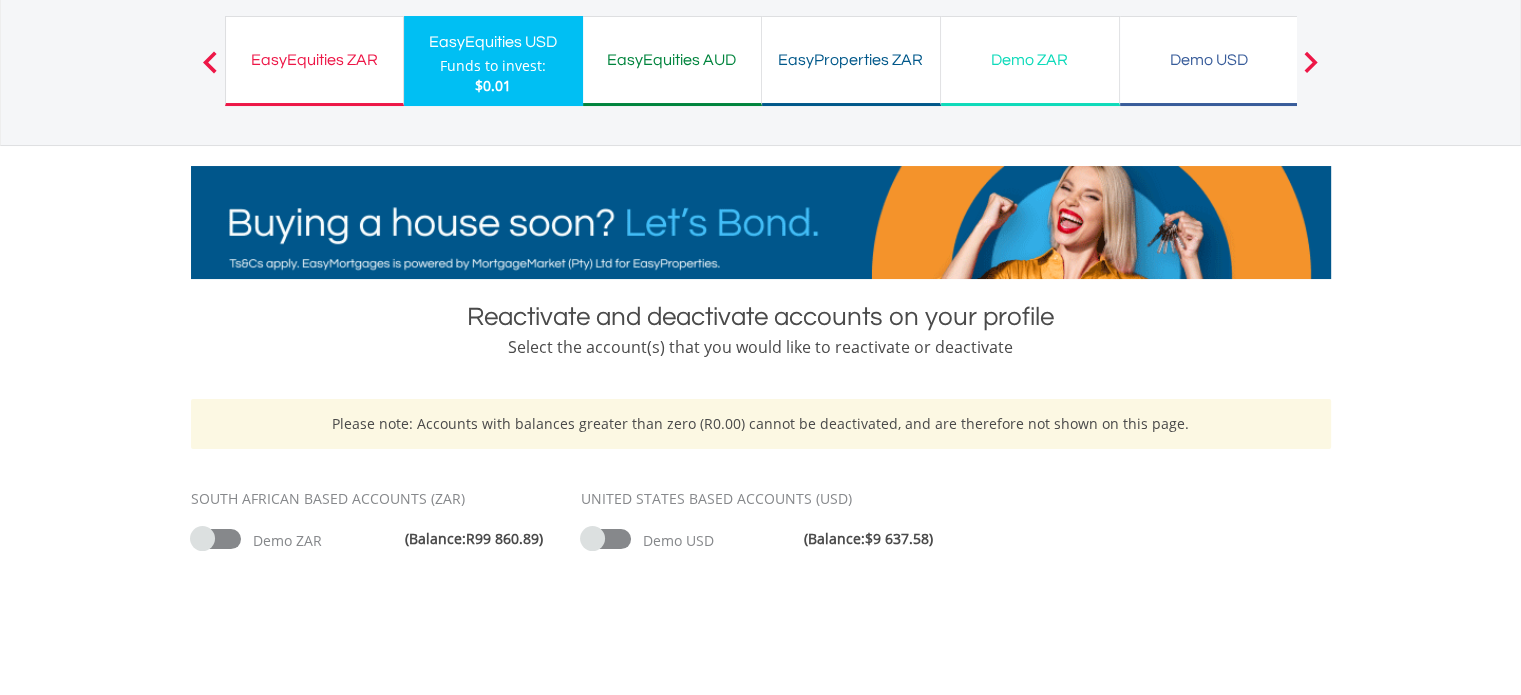 click at bounding box center (606, 539) 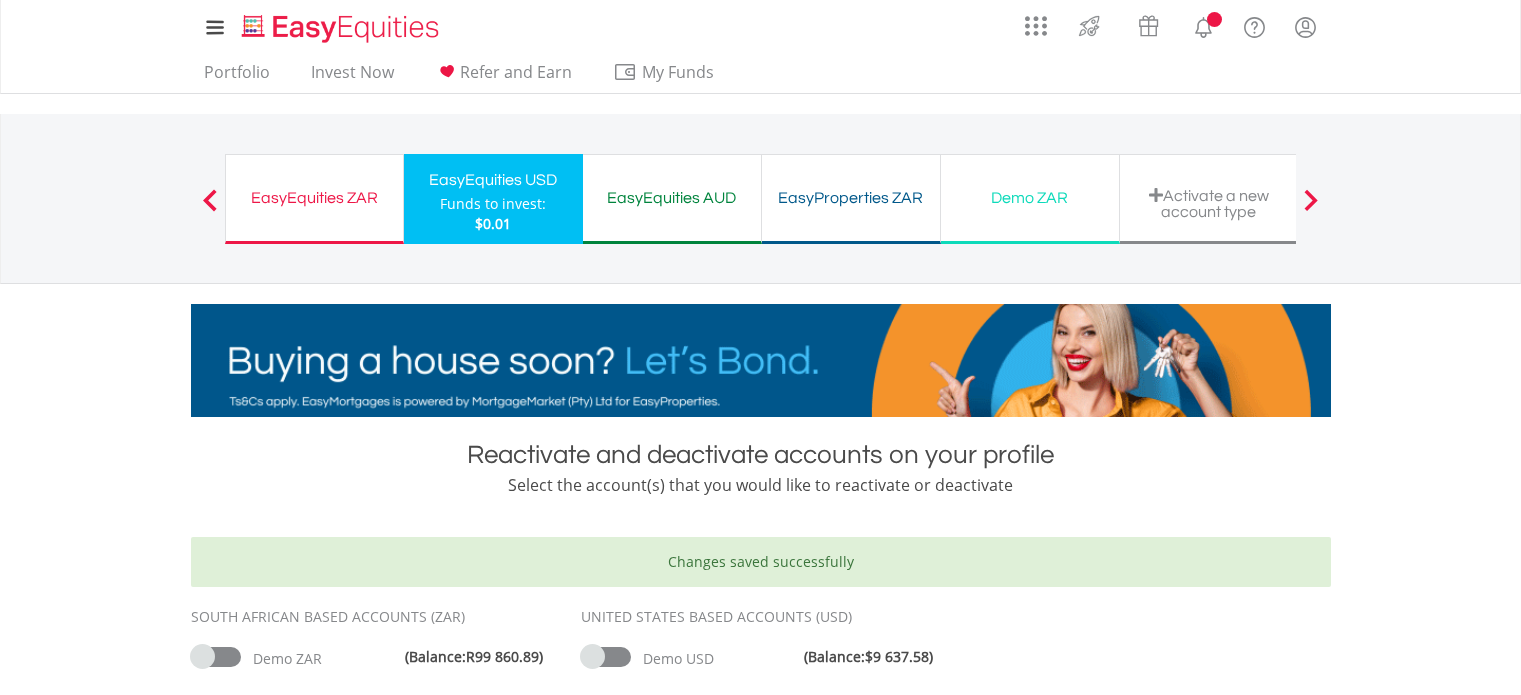 scroll, scrollTop: 0, scrollLeft: 0, axis: both 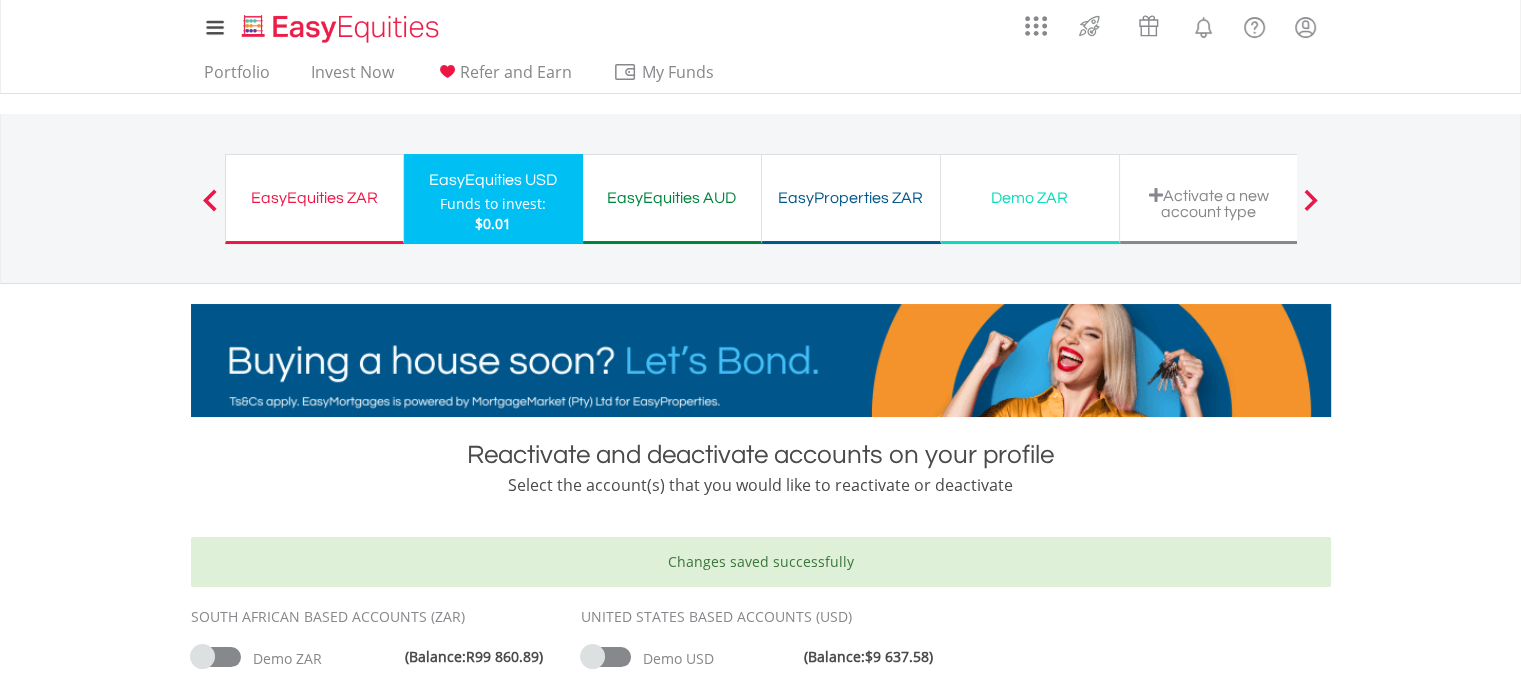 click at bounding box center (216, 657) 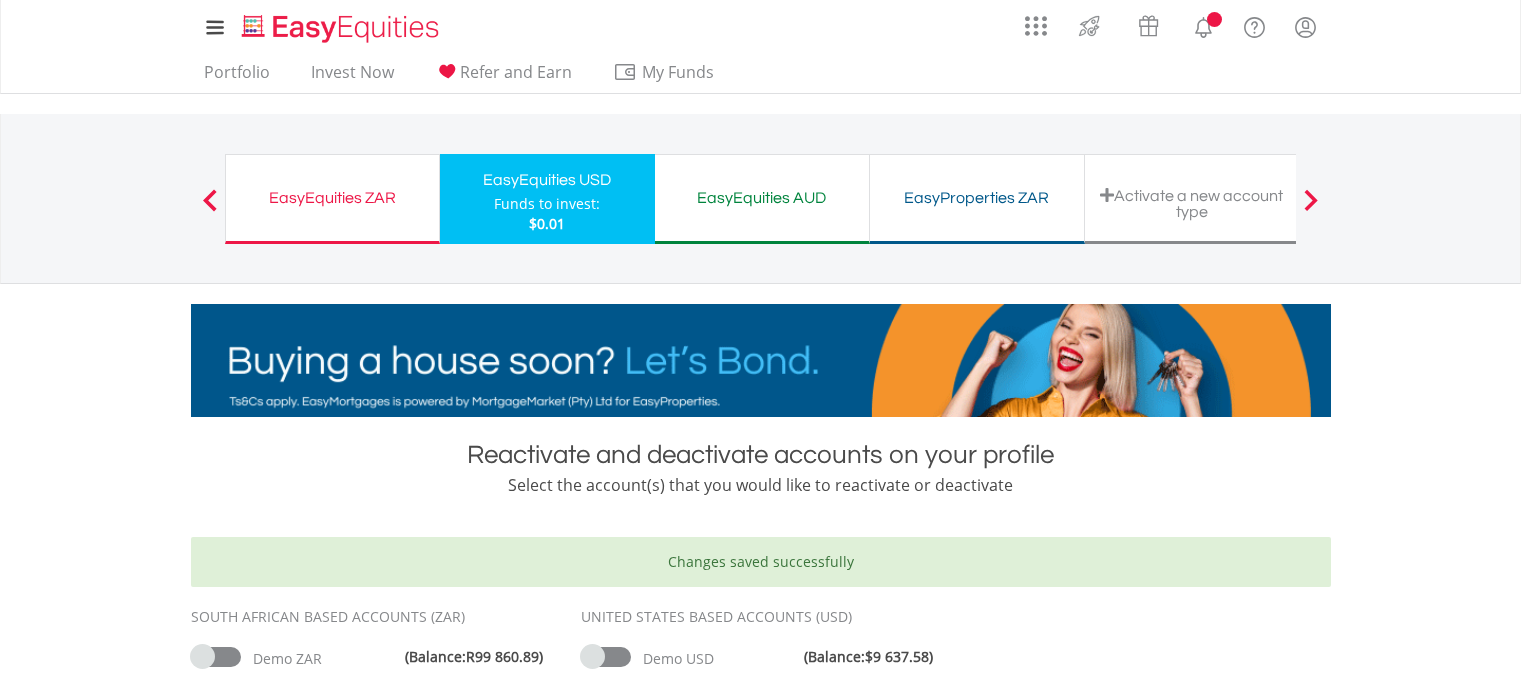 scroll, scrollTop: 0, scrollLeft: 0, axis: both 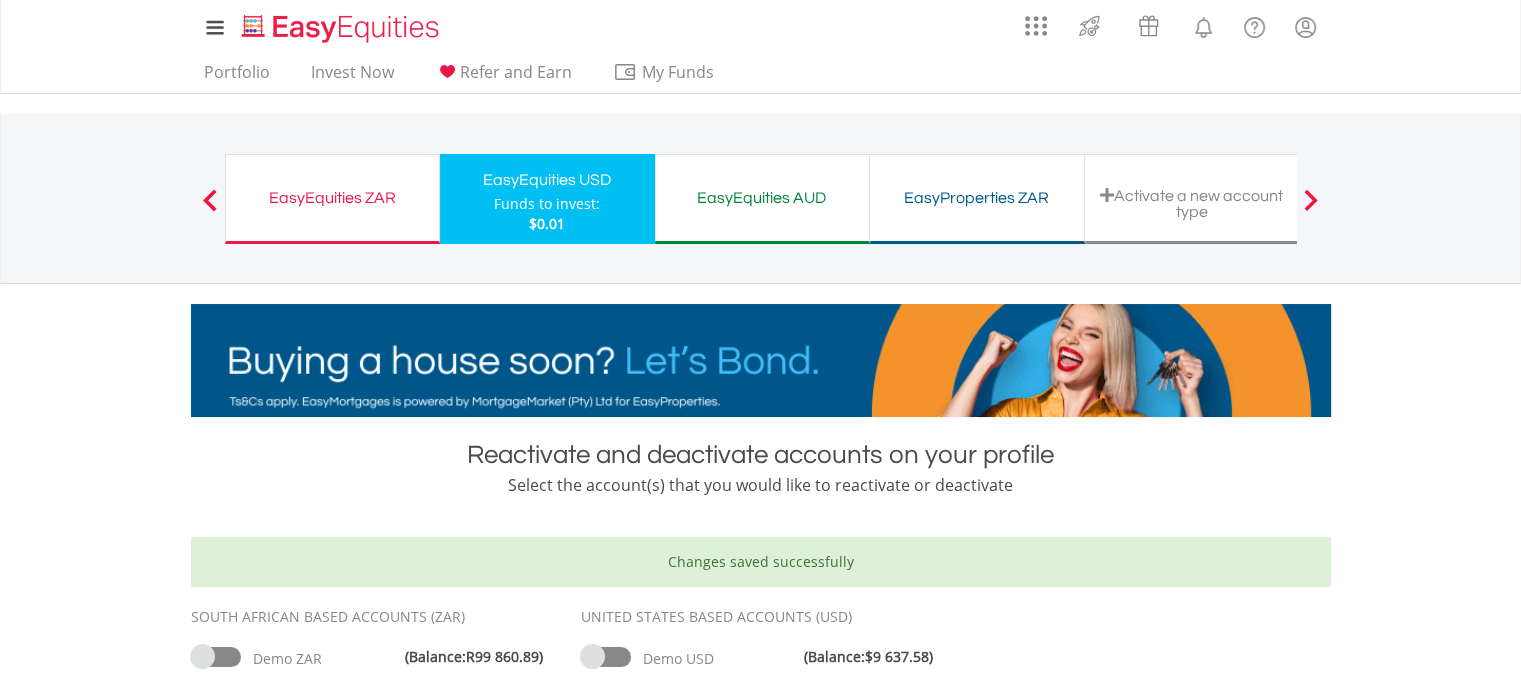 click on "Activate a new account type" at bounding box center [1192, 203] 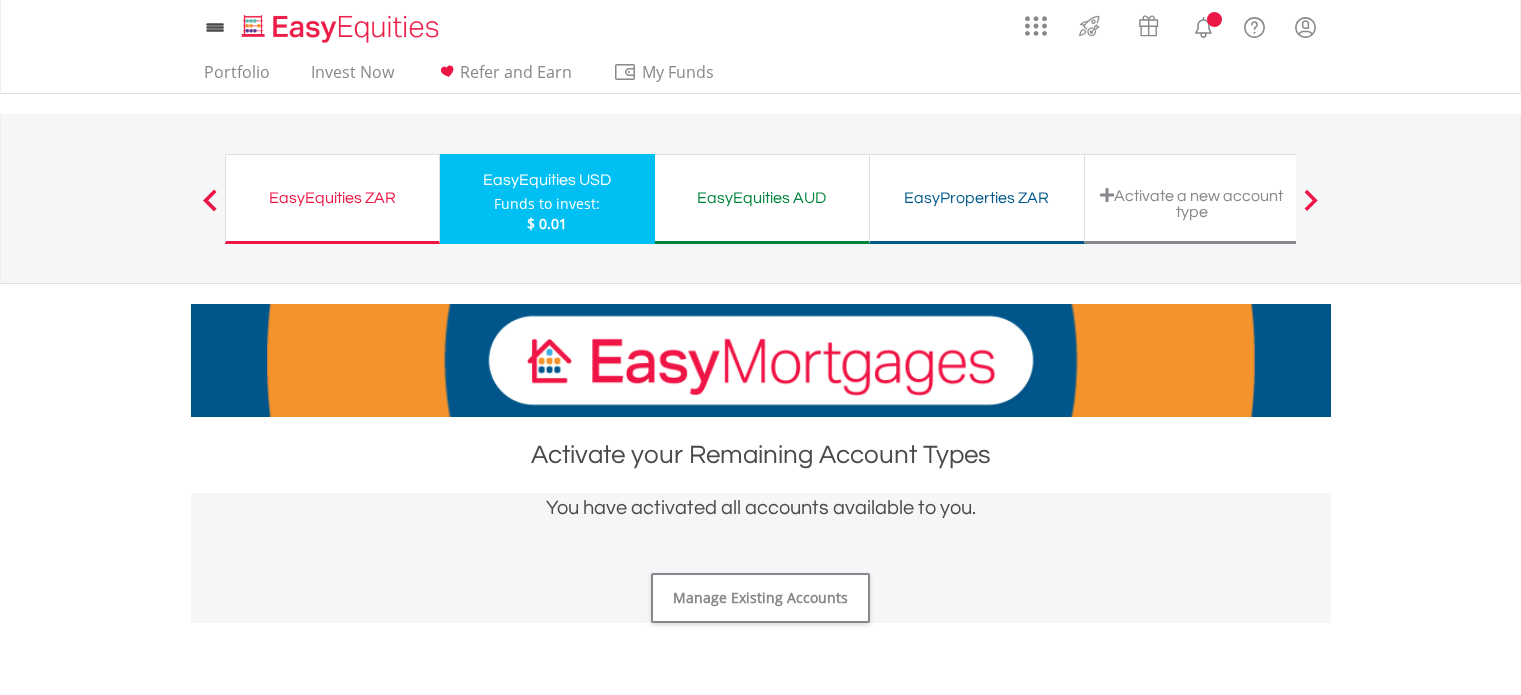 scroll, scrollTop: 0, scrollLeft: 0, axis: both 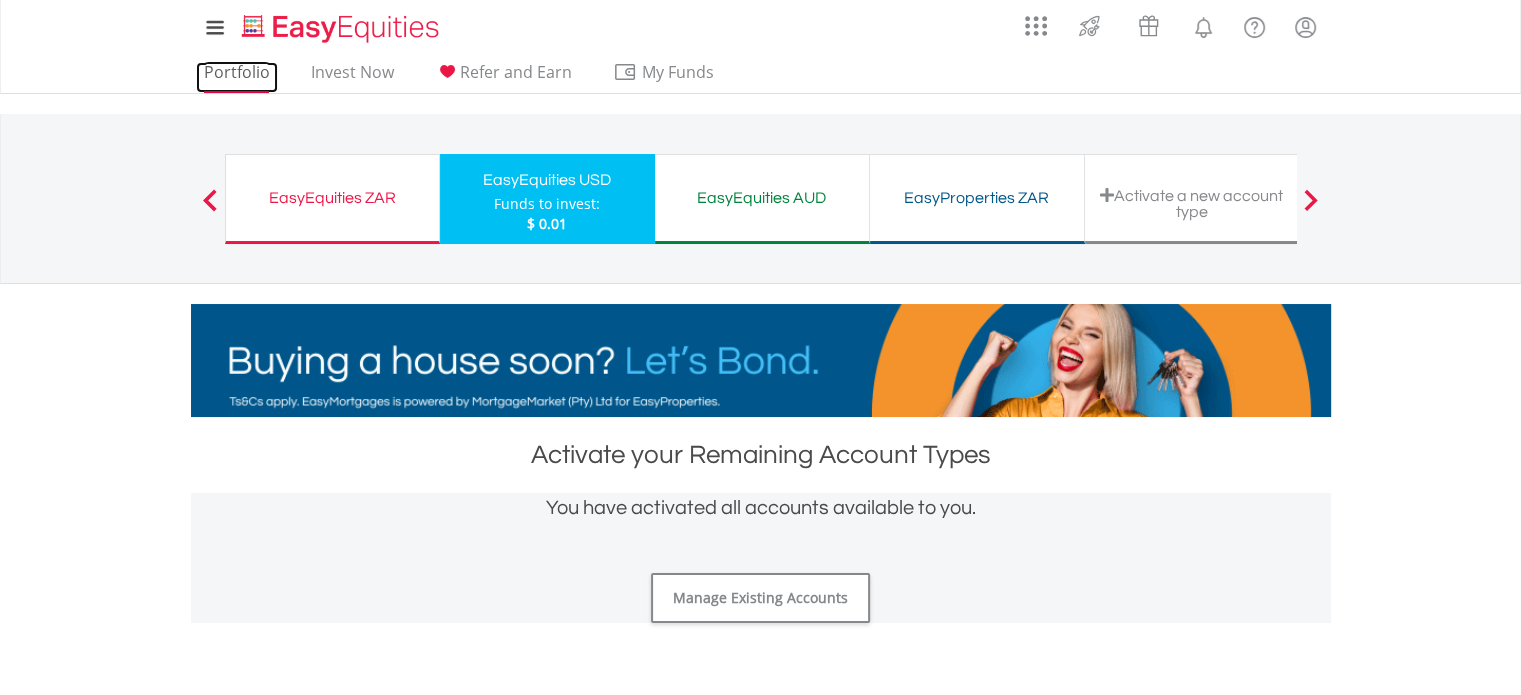 click on "Portfolio" at bounding box center [237, 77] 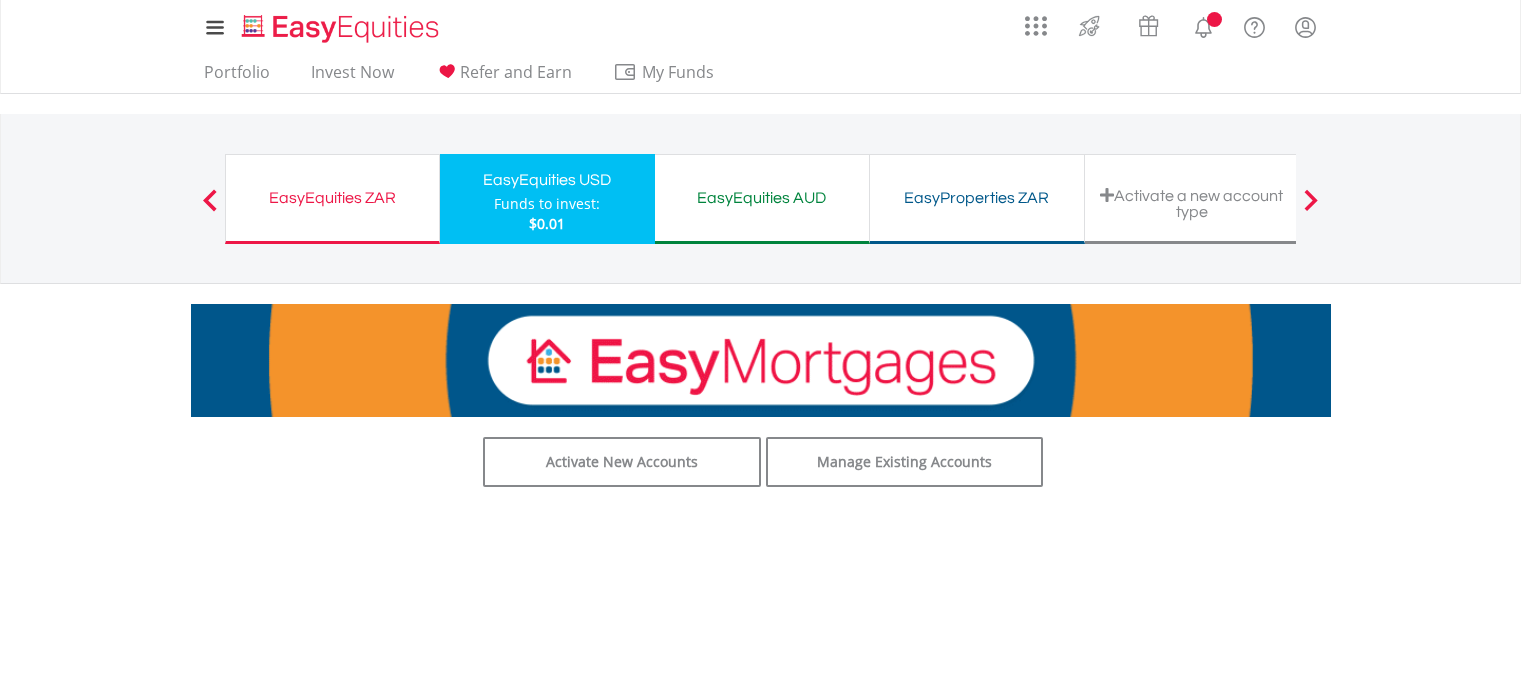 scroll, scrollTop: 0, scrollLeft: 0, axis: both 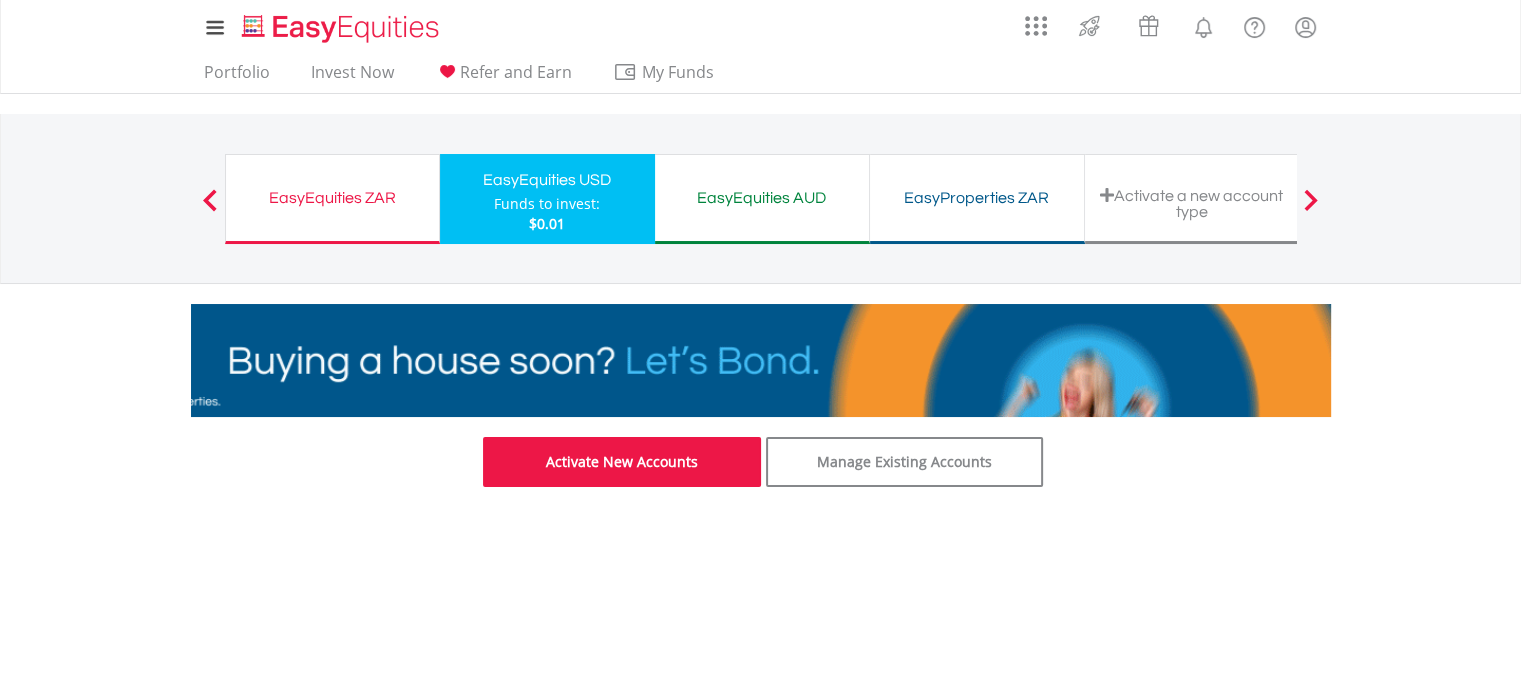 click on "Activate New Accounts" at bounding box center [622, 462] 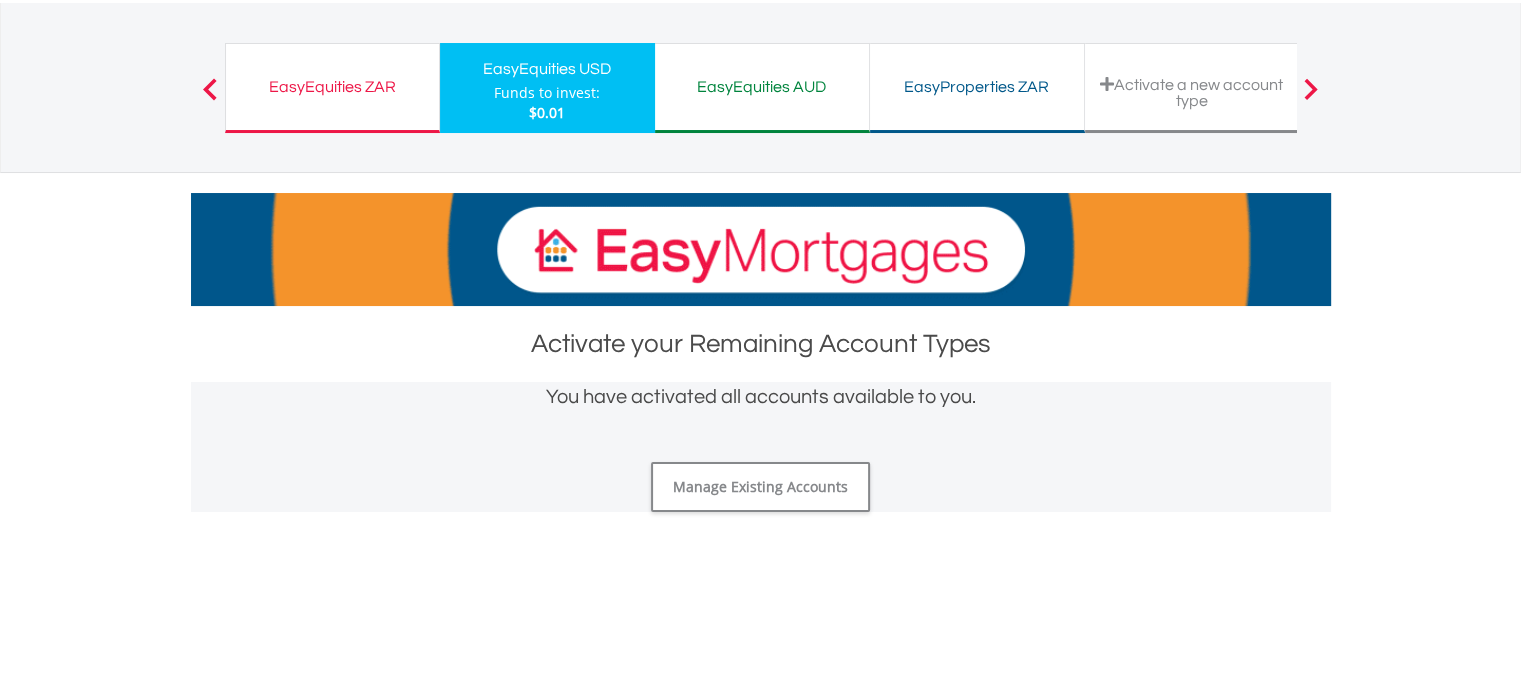 scroll, scrollTop: 0, scrollLeft: 0, axis: both 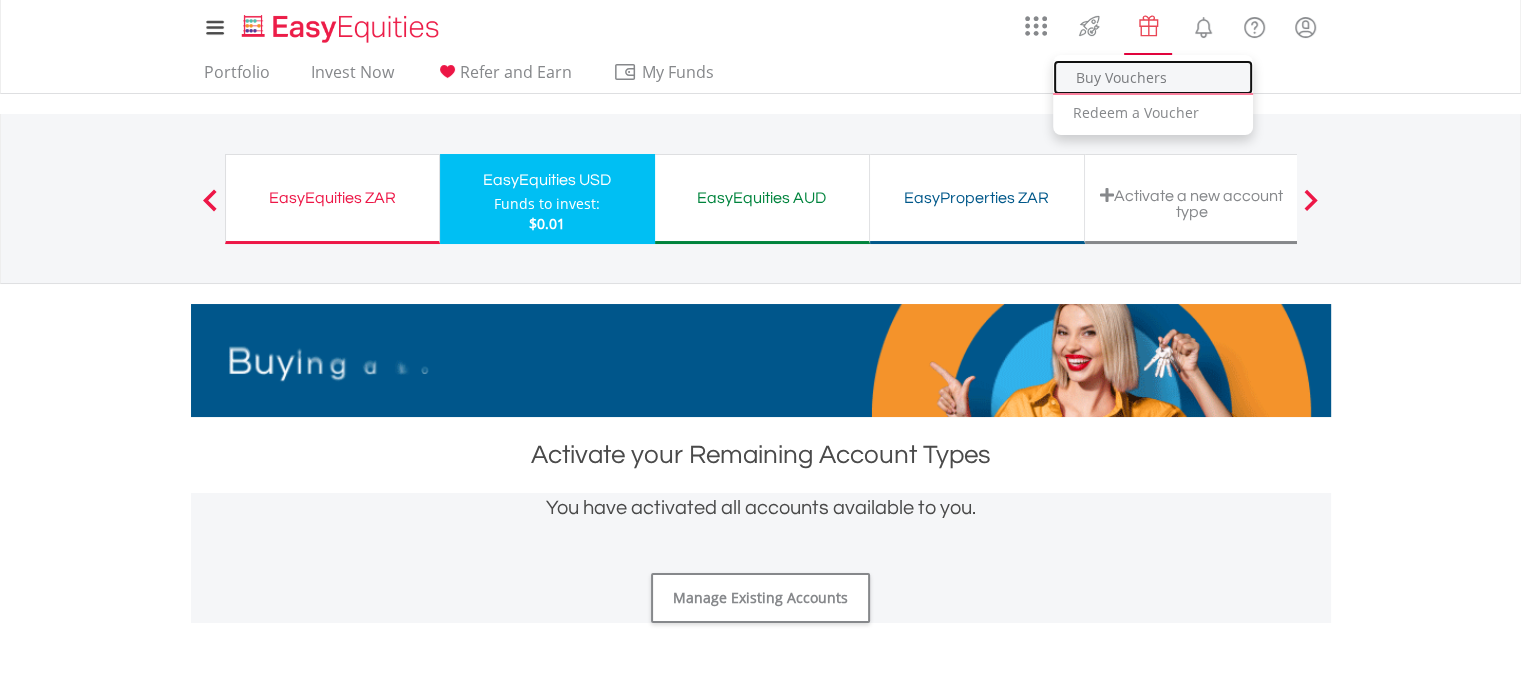 click on "Buy Vouchers" at bounding box center [1153, 77] 